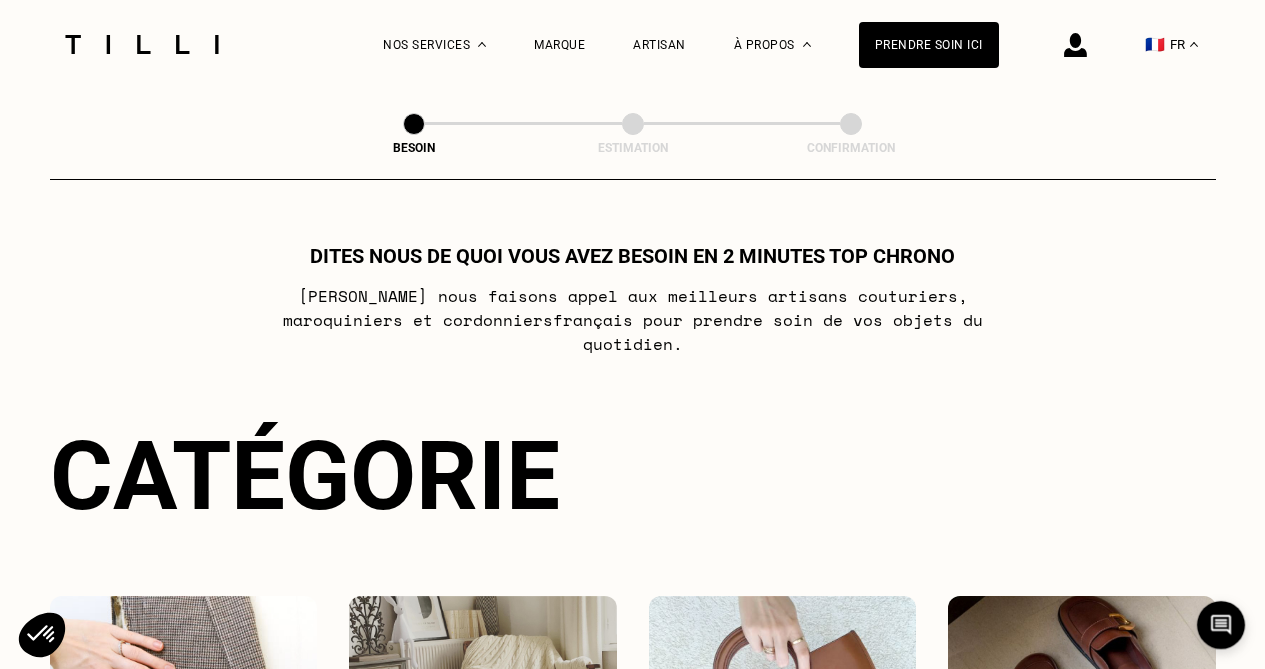 scroll, scrollTop: 0, scrollLeft: 0, axis: both 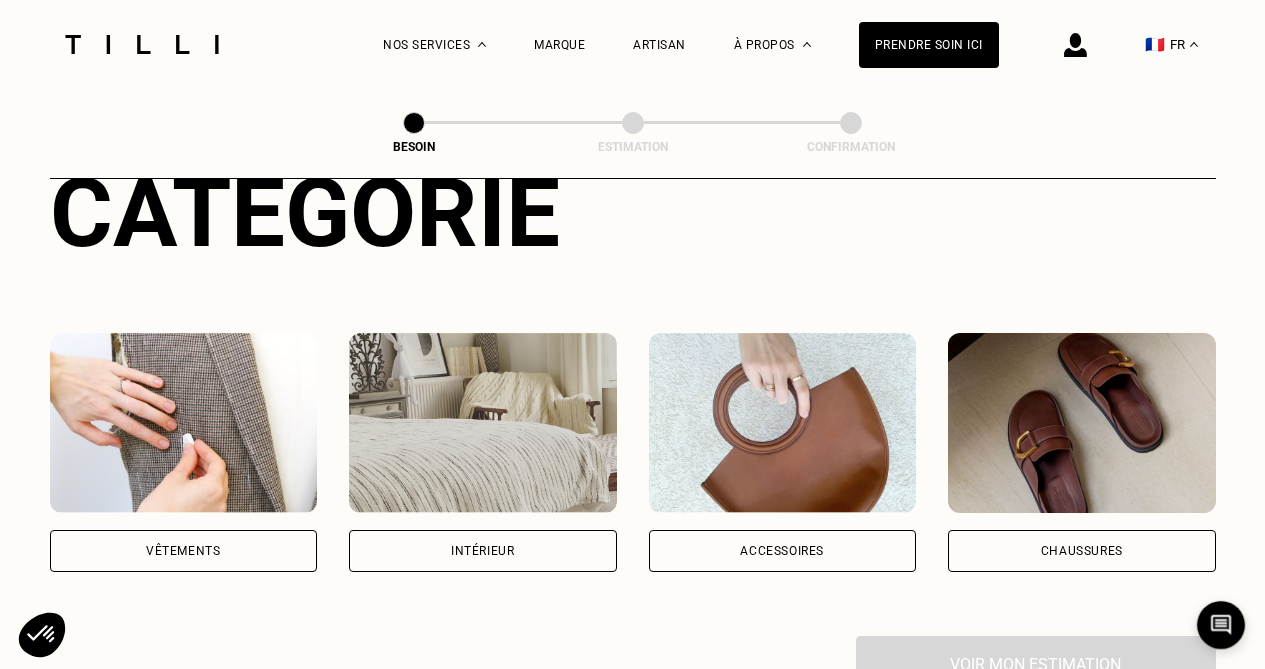 click on "Chaussures" at bounding box center [1082, 551] 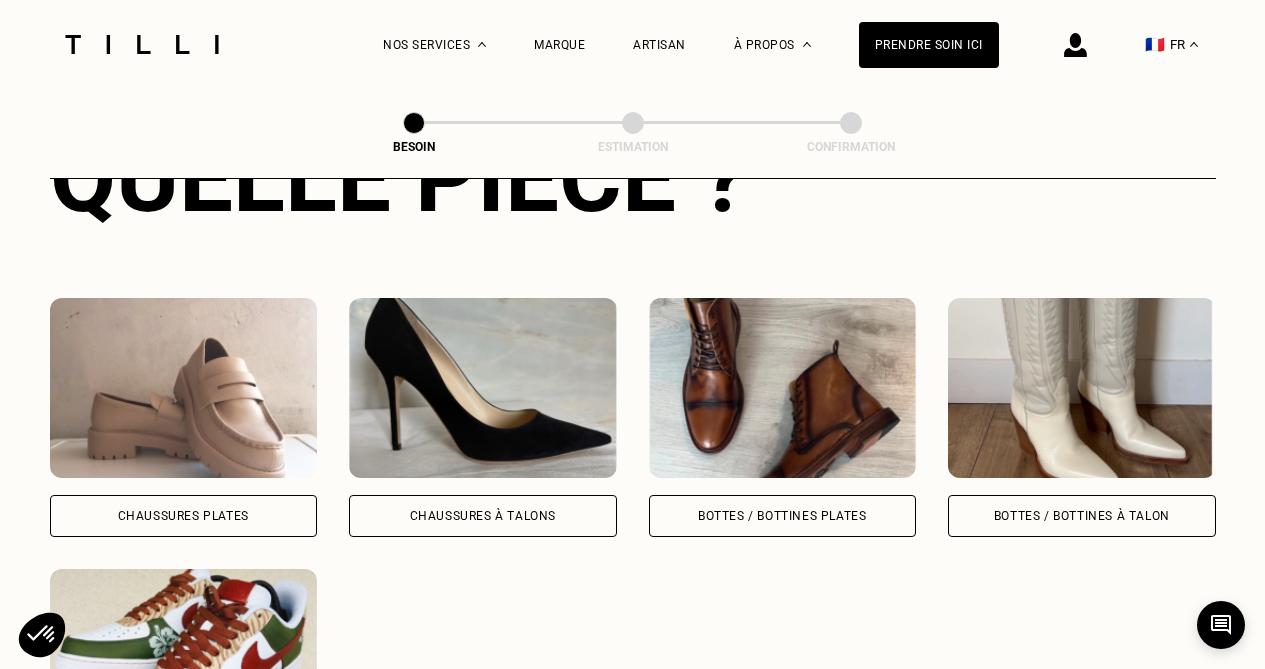 scroll, scrollTop: 830, scrollLeft: 0, axis: vertical 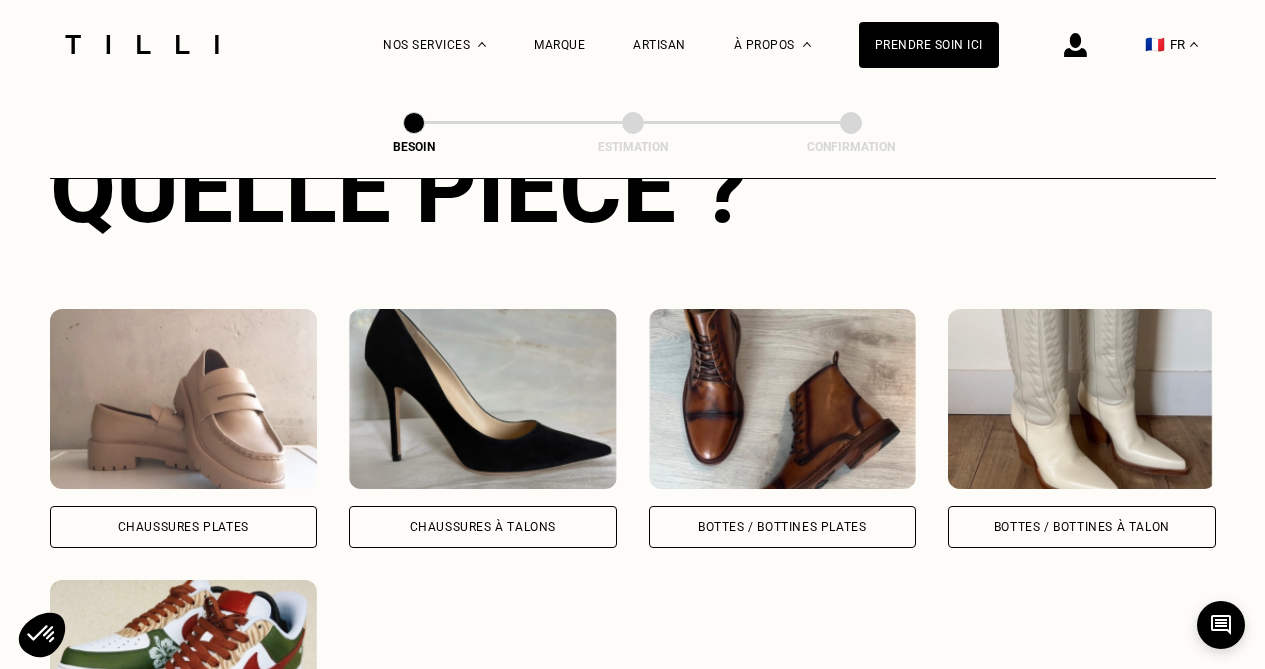 click on "Bottes / Bottines plates" at bounding box center [783, 527] 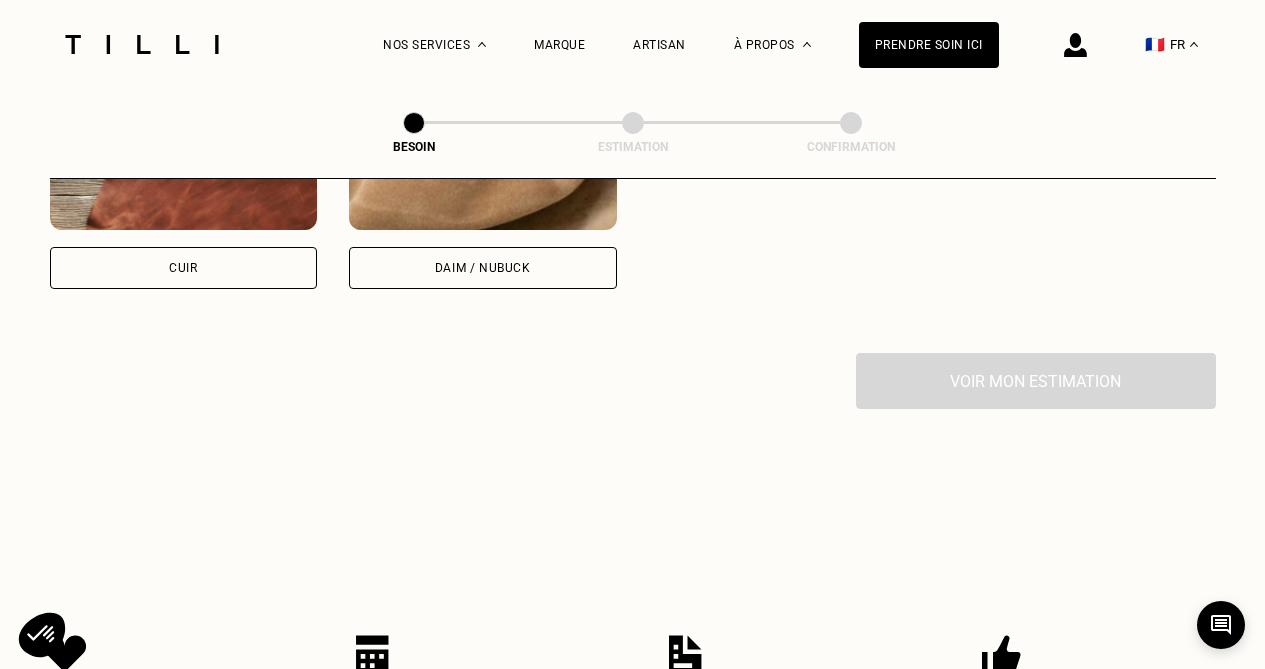 scroll, scrollTop: 2034, scrollLeft: 0, axis: vertical 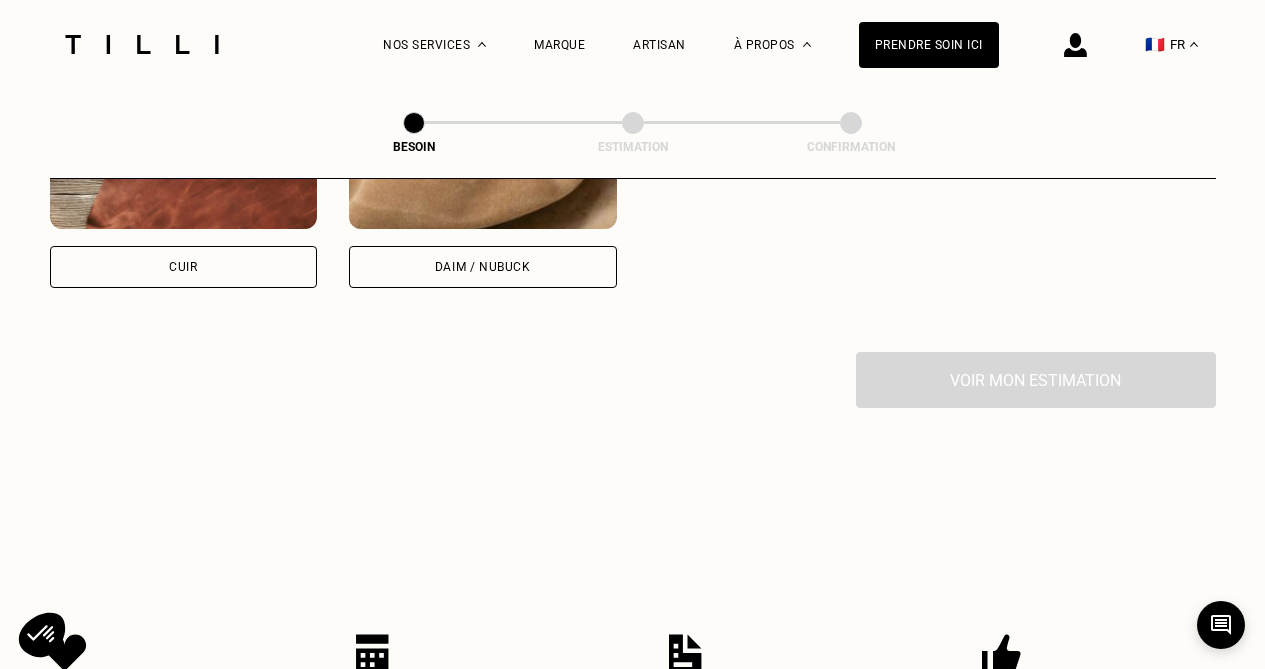 click on "Cuir" at bounding box center (184, 267) 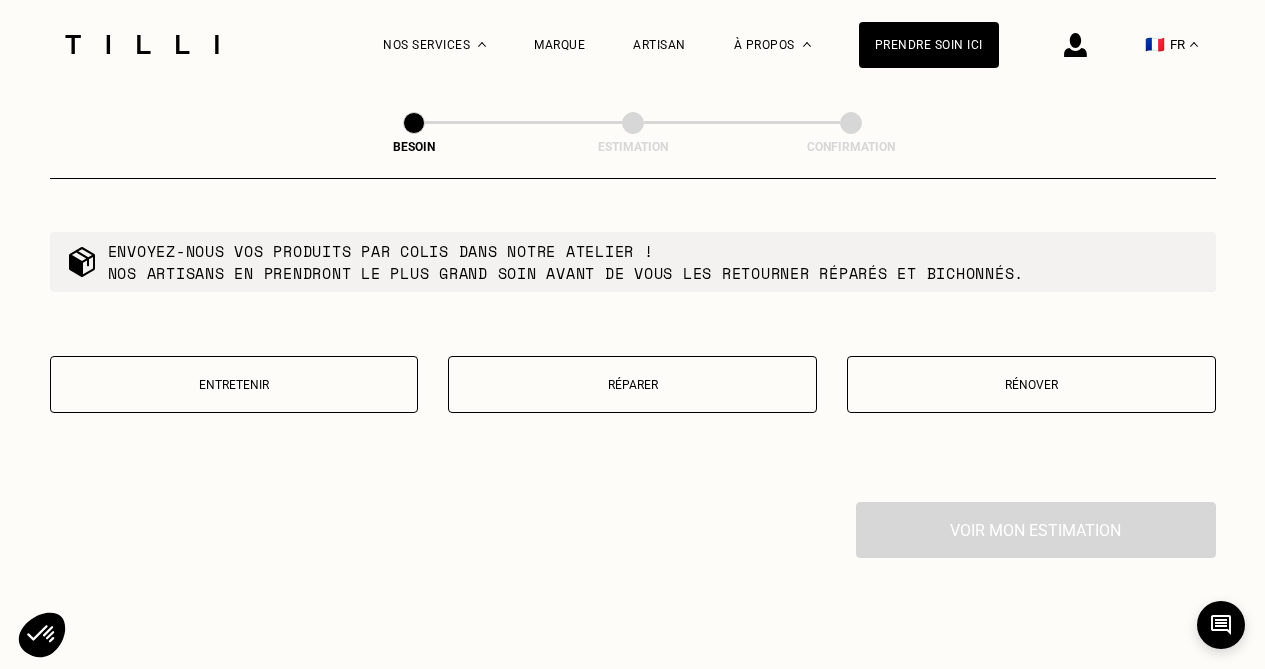 scroll, scrollTop: 2395, scrollLeft: 0, axis: vertical 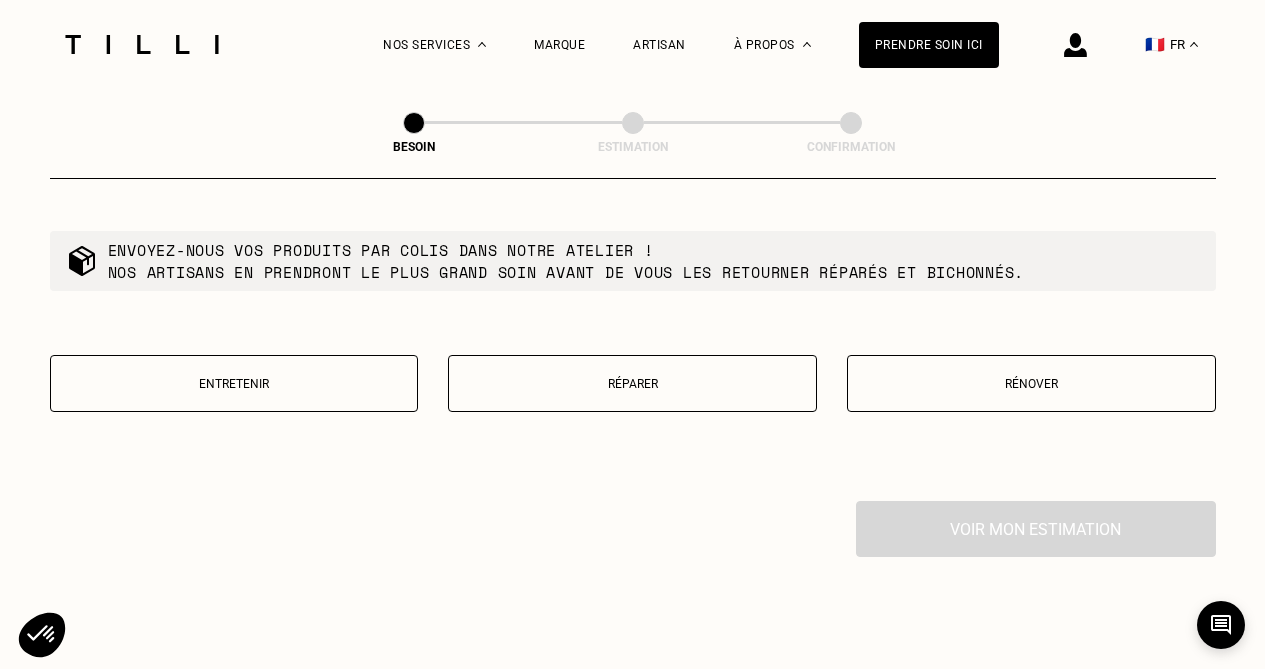 click on "Entretenir" at bounding box center (234, 384) 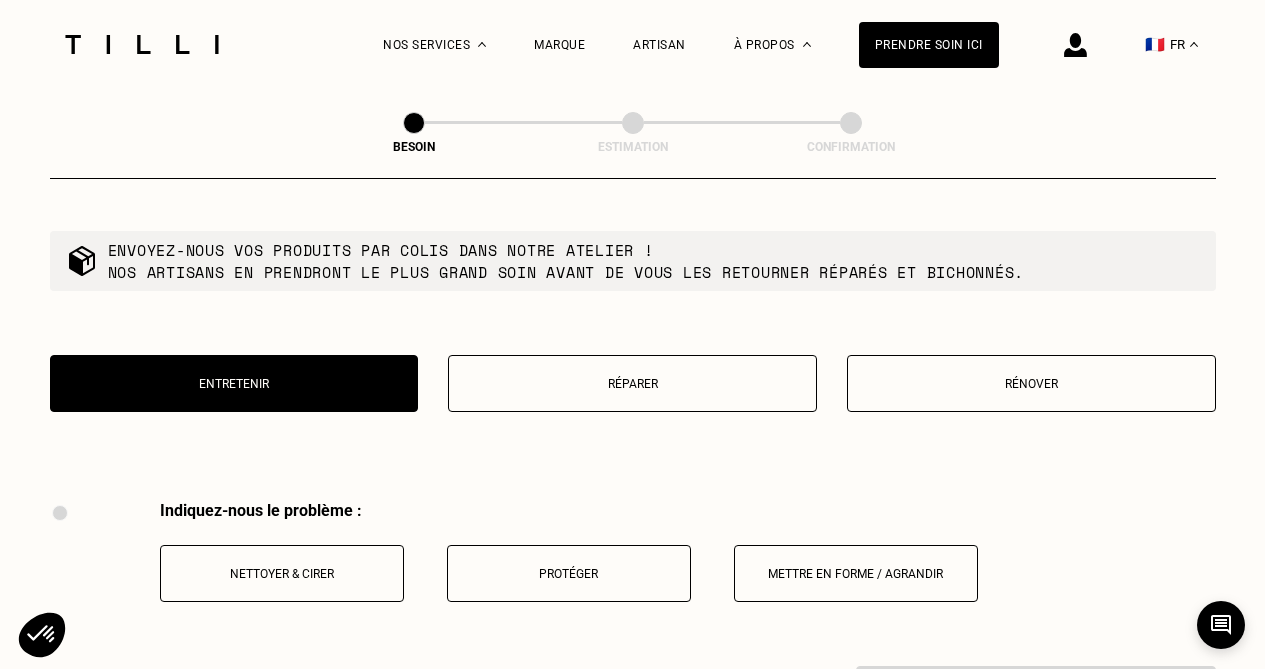scroll, scrollTop: 2648, scrollLeft: 0, axis: vertical 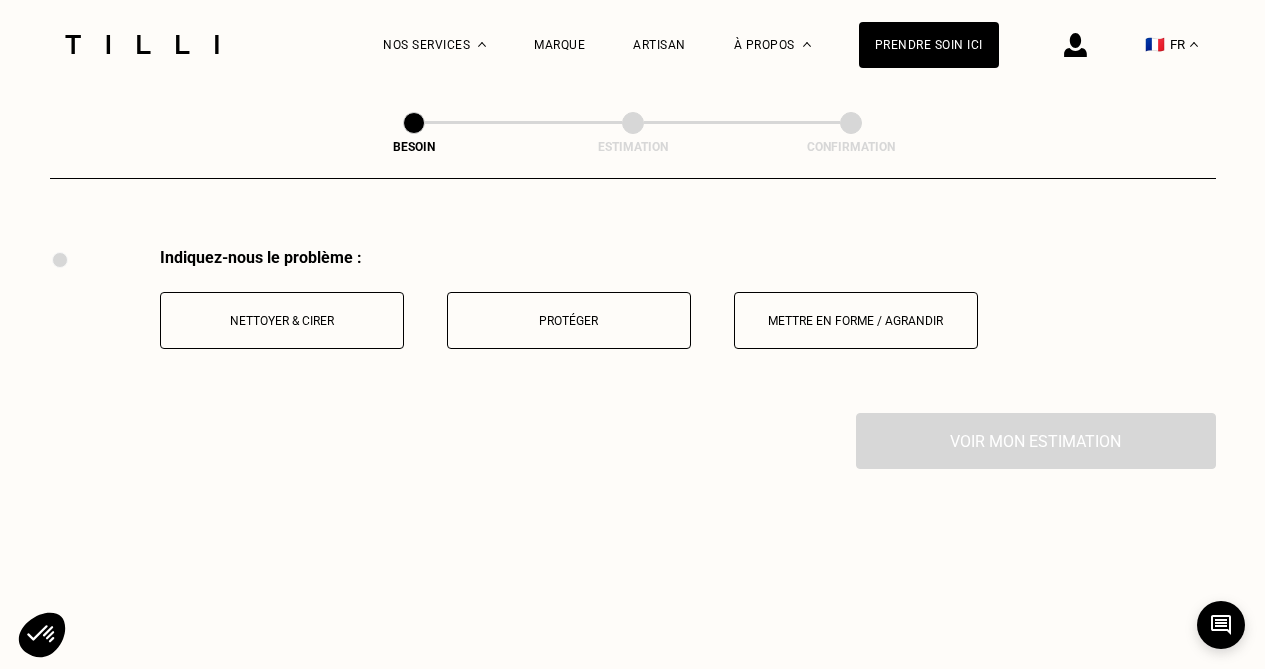 click on "Protéger" at bounding box center [569, 320] 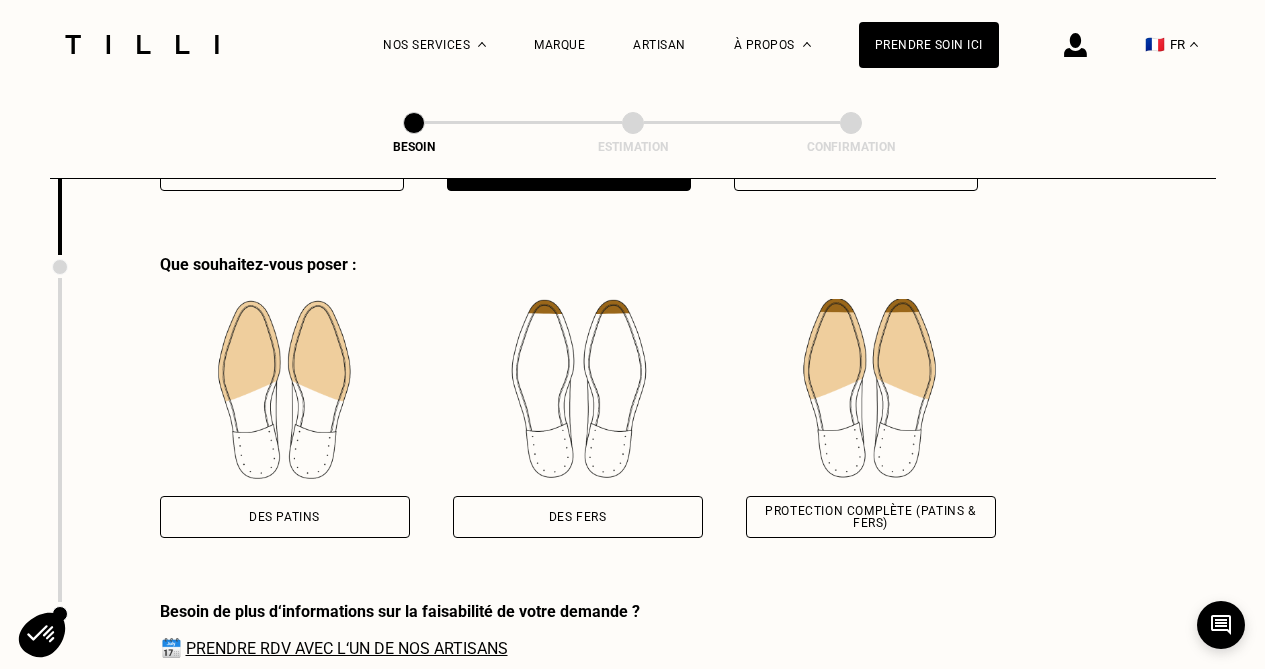 scroll, scrollTop: 2817, scrollLeft: 0, axis: vertical 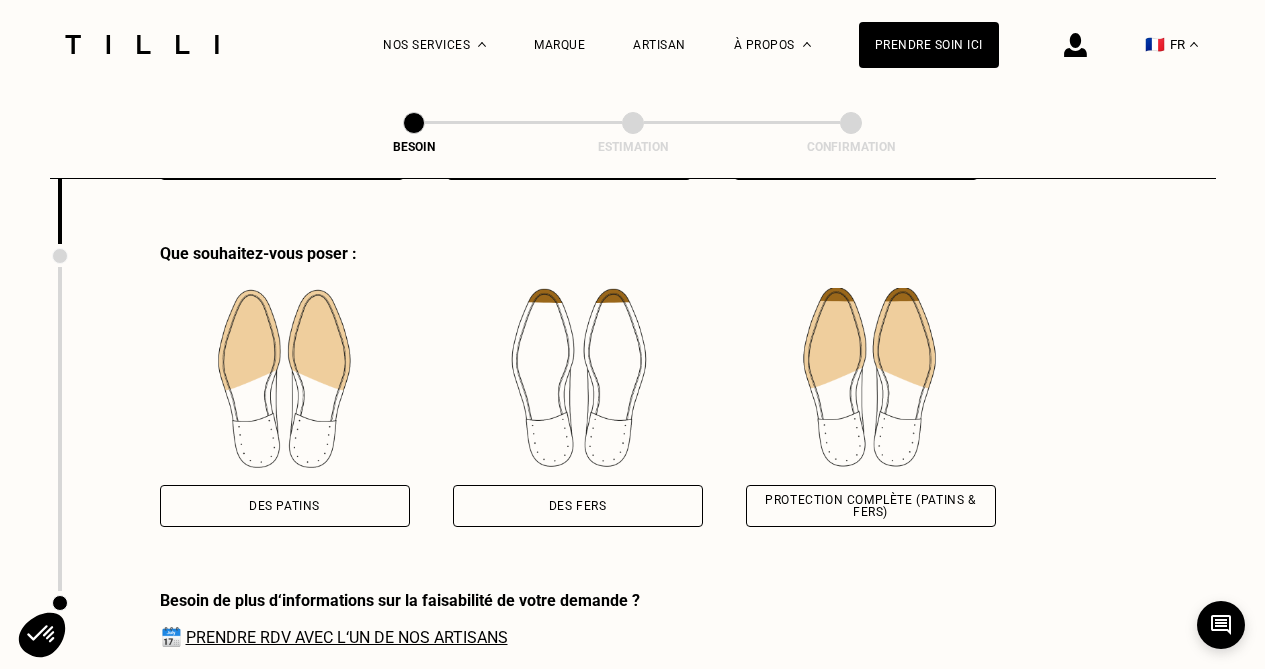 click on "Des patins" at bounding box center (285, 506) 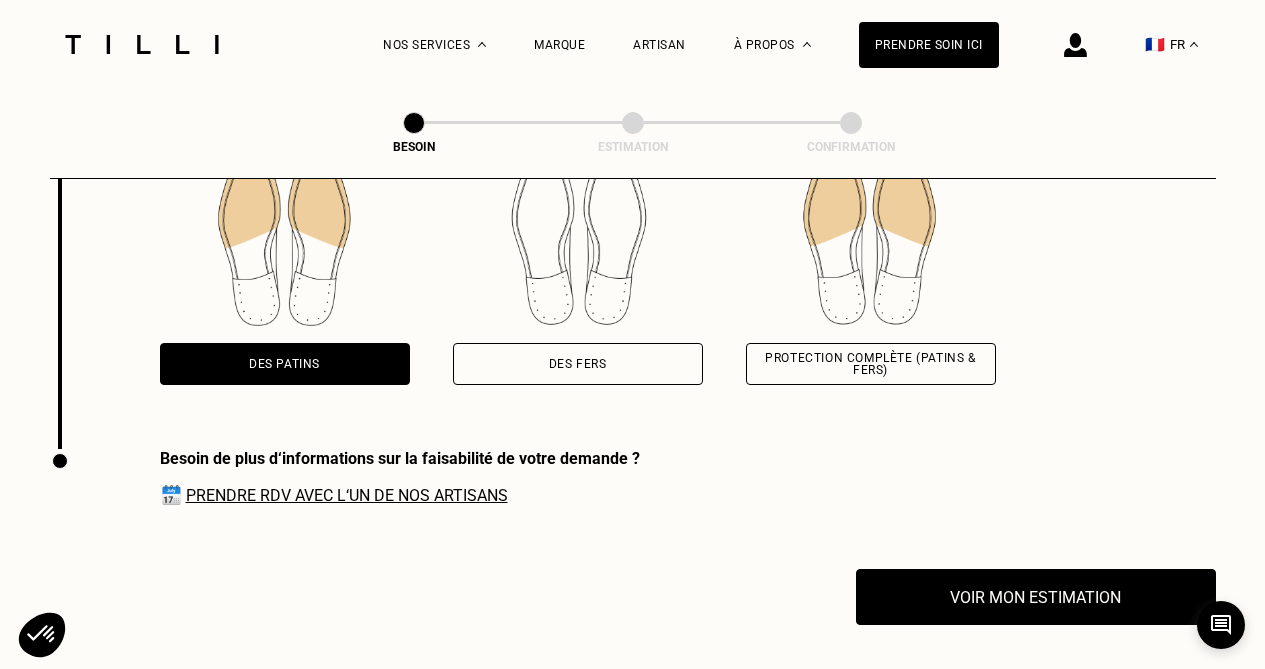 scroll, scrollTop: 2960, scrollLeft: 0, axis: vertical 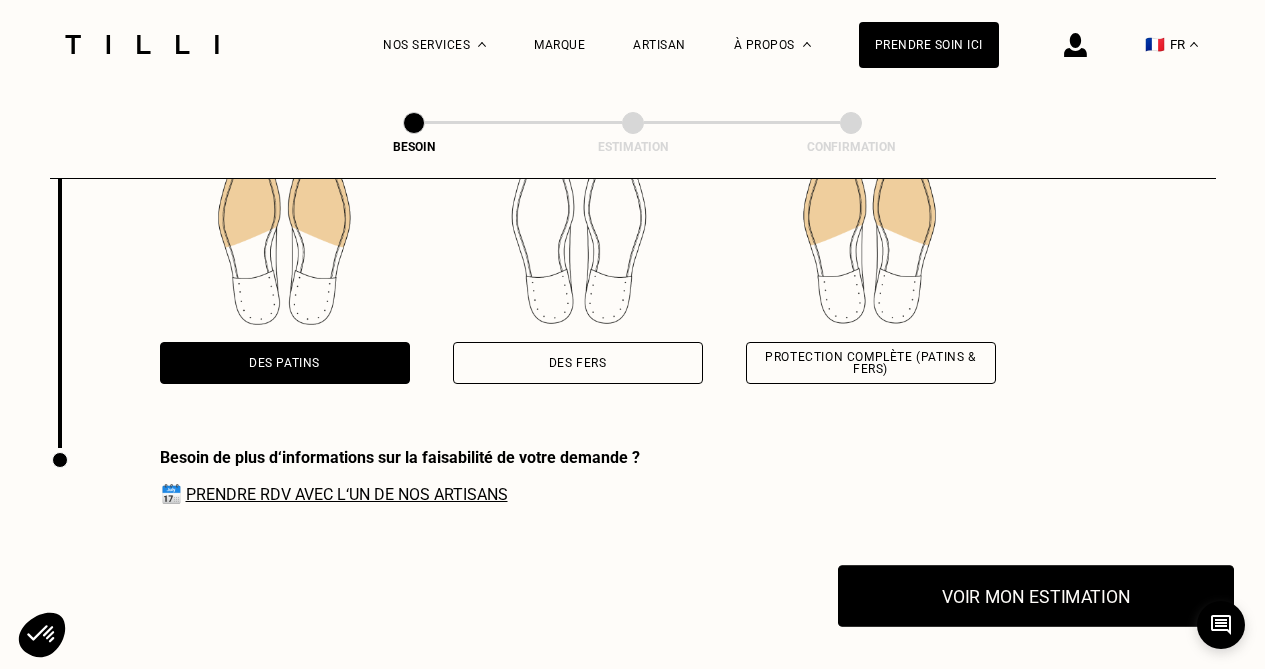 click on "Voir mon estimation" at bounding box center (1036, 596) 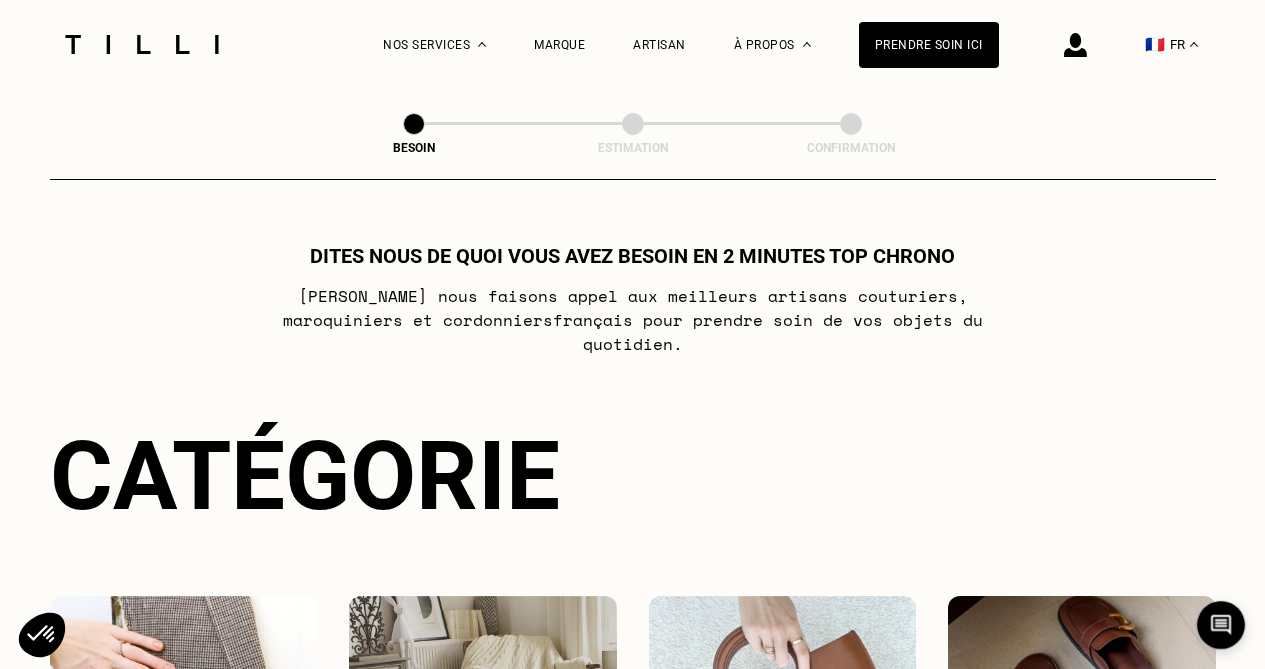 scroll, scrollTop: 0, scrollLeft: 0, axis: both 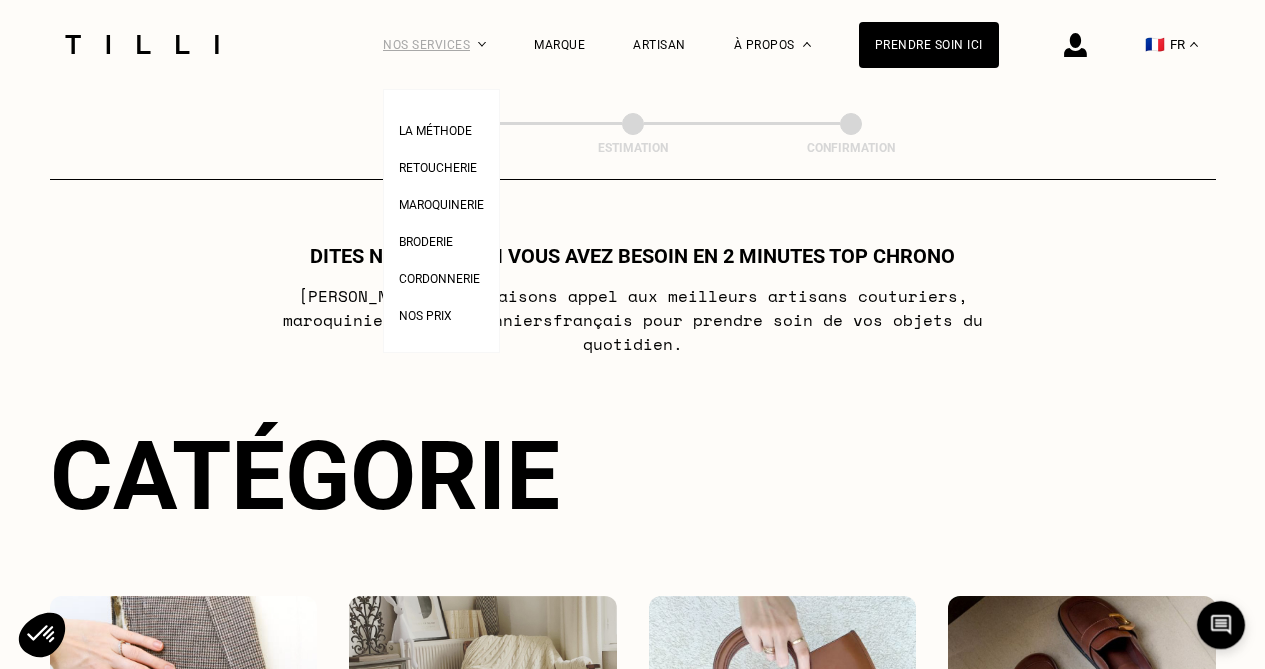 click on "Nos services" at bounding box center [434, 44] 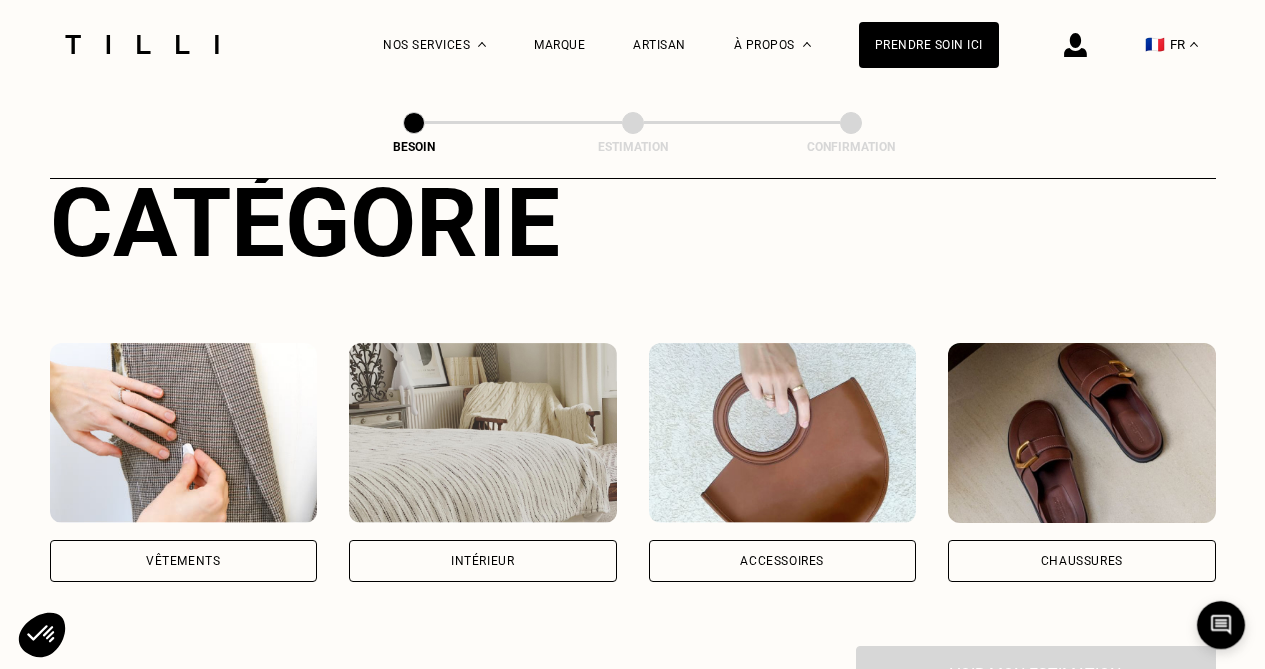 scroll, scrollTop: 258, scrollLeft: 0, axis: vertical 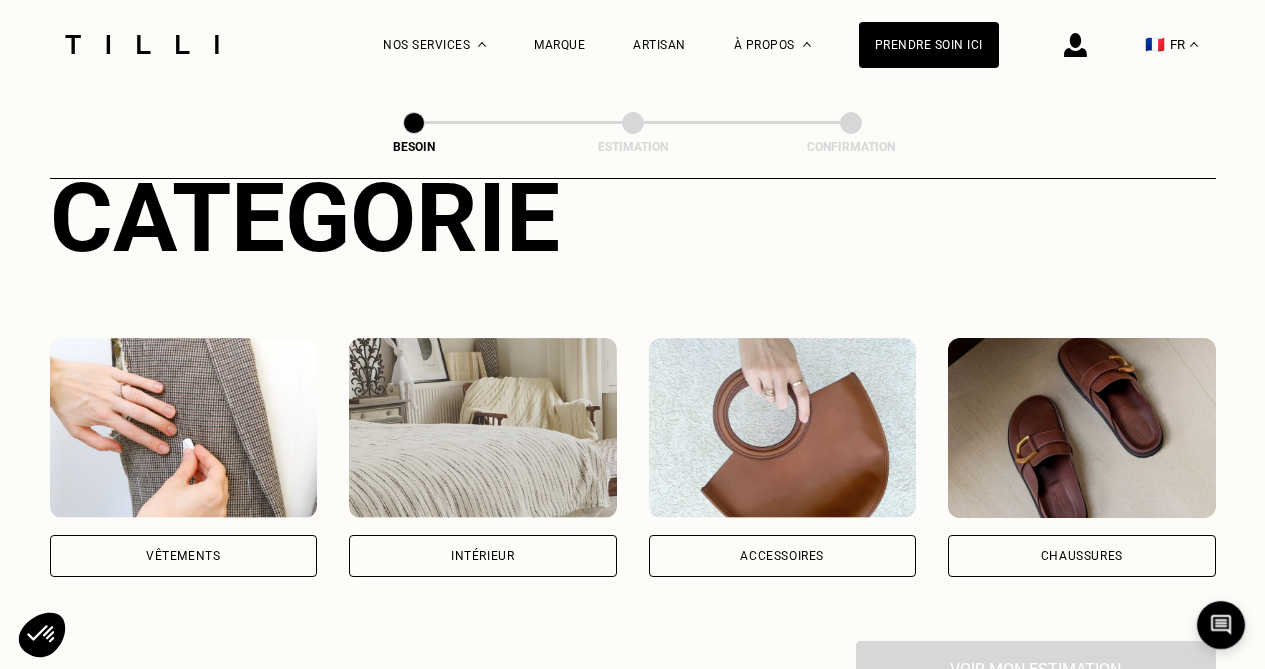 click on "Vêtements" at bounding box center [184, 556] 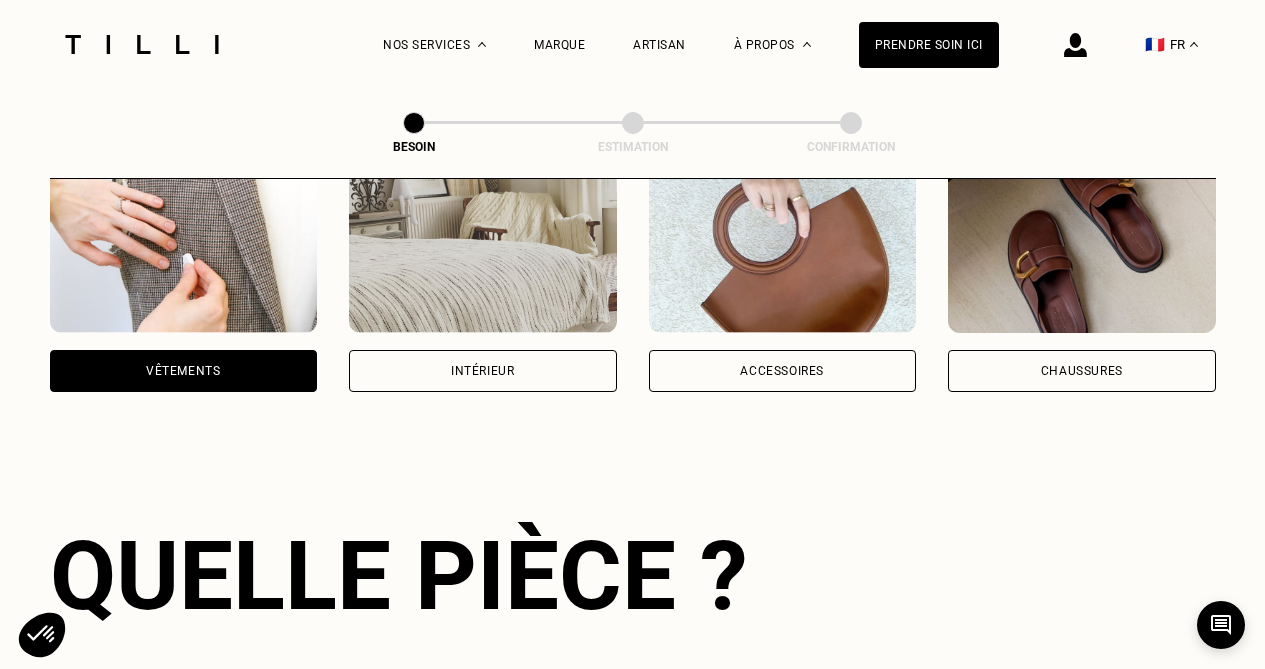 scroll, scrollTop: 426, scrollLeft: 0, axis: vertical 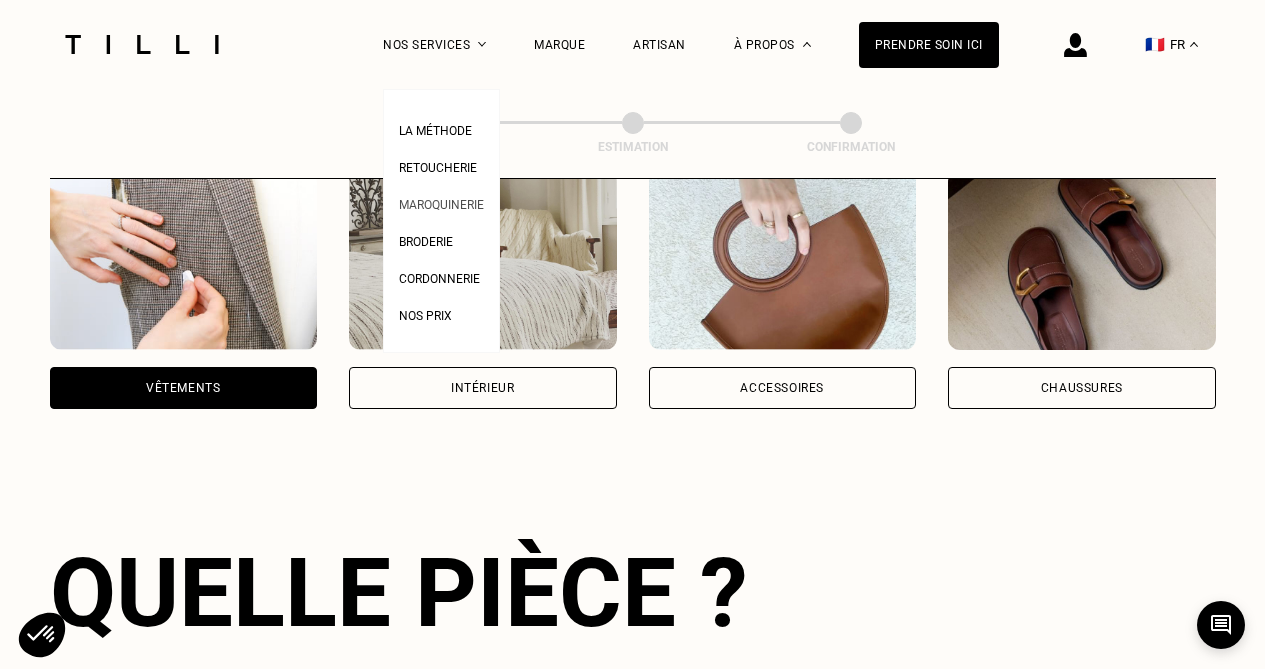 click on "Maroquinerie" at bounding box center [441, 205] 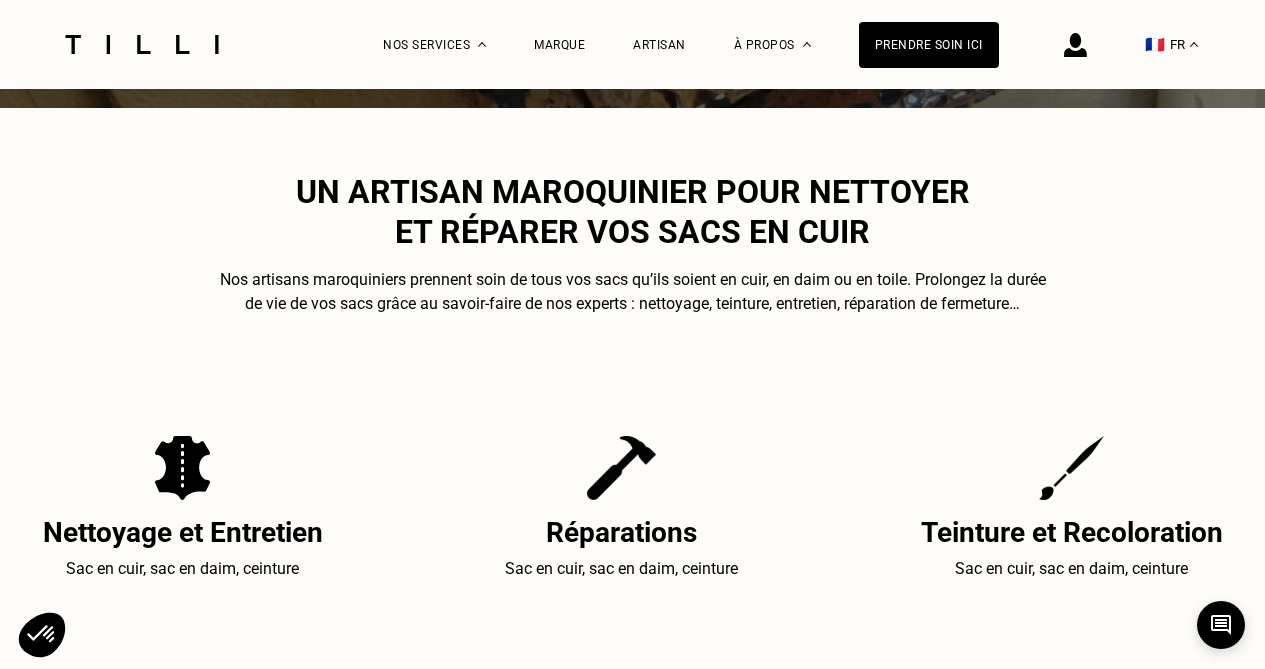 scroll, scrollTop: 459, scrollLeft: 0, axis: vertical 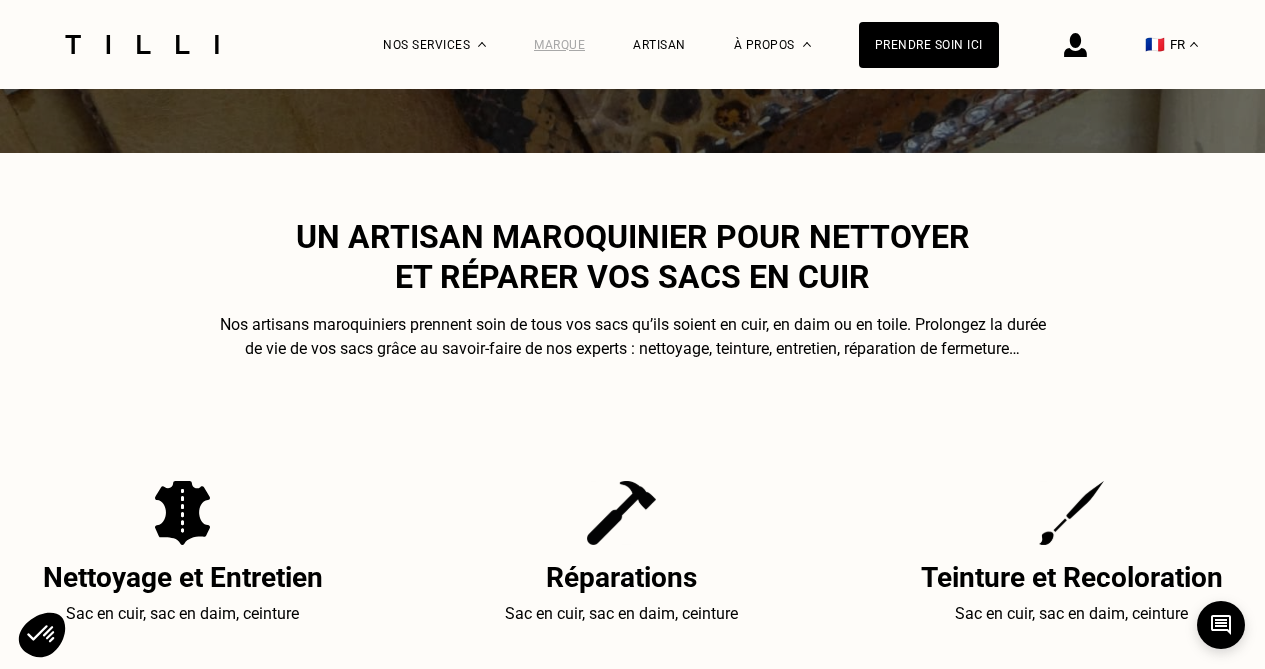 click on "Marque" at bounding box center (559, 45) 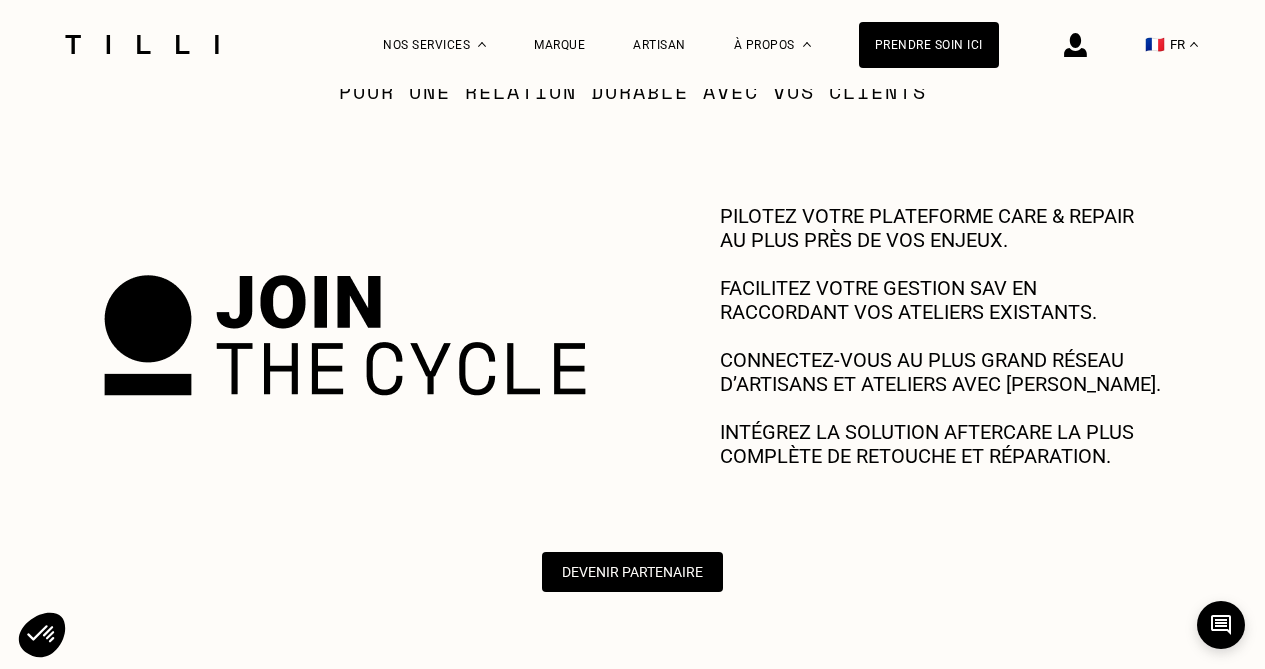 scroll, scrollTop: 539, scrollLeft: 0, axis: vertical 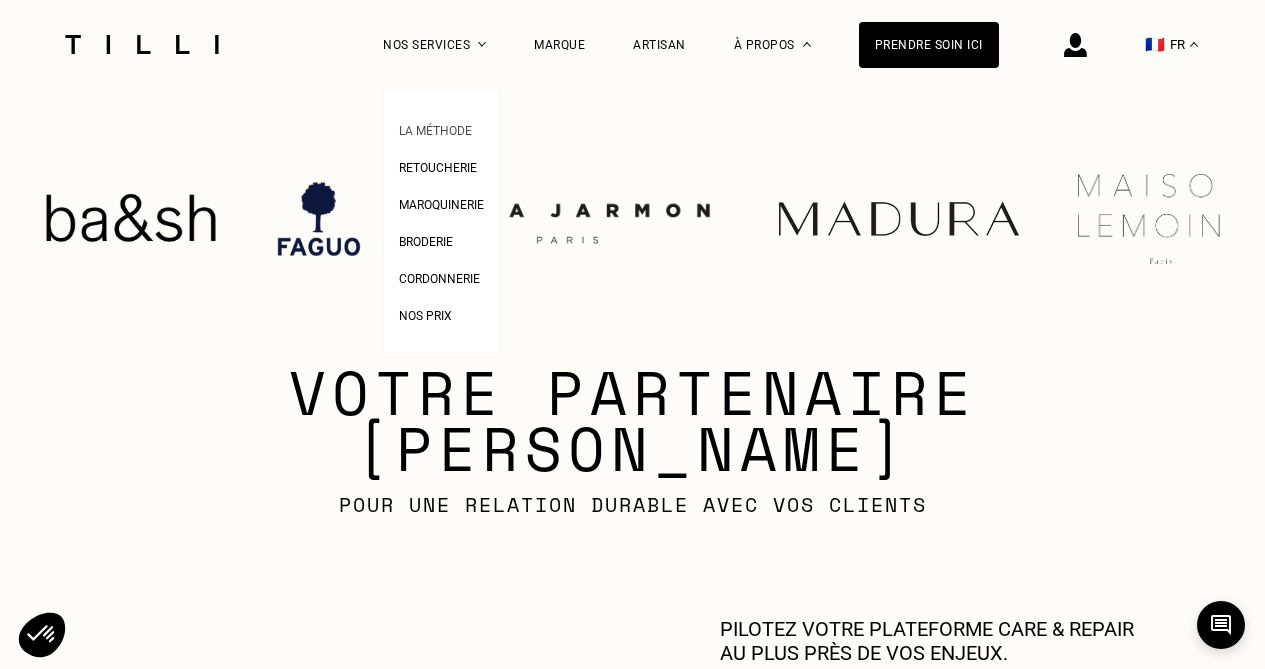 click on "La Méthode" at bounding box center [435, 128] 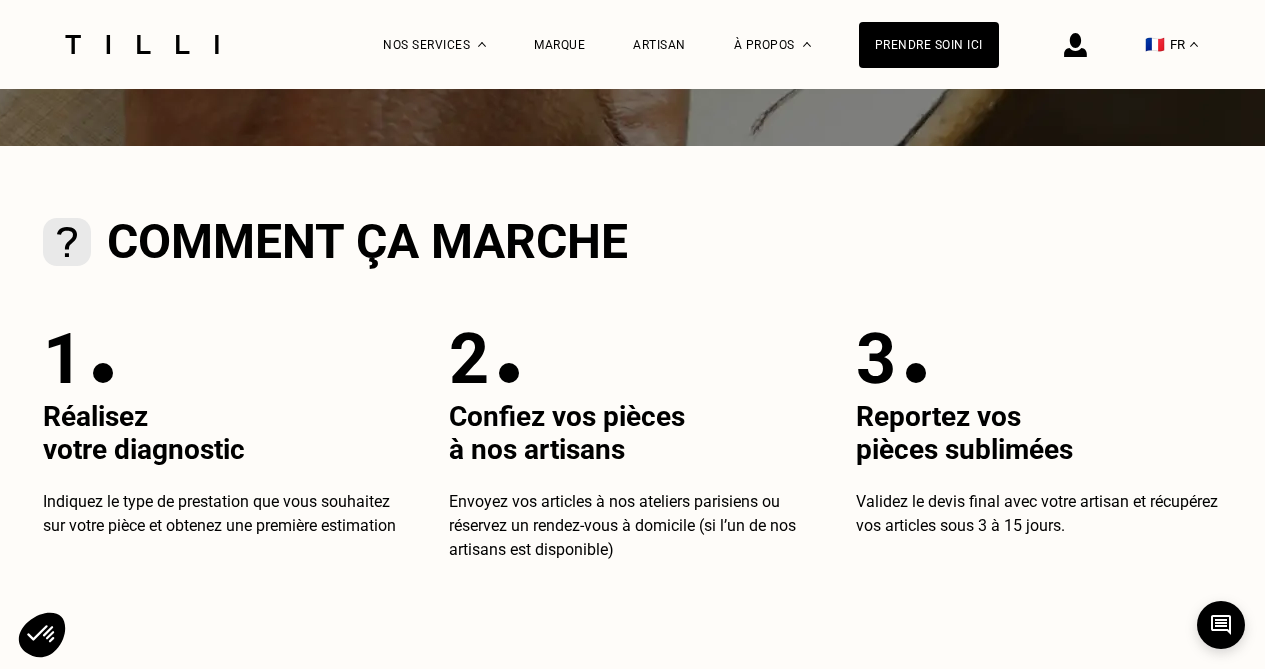 scroll, scrollTop: 0, scrollLeft: 0, axis: both 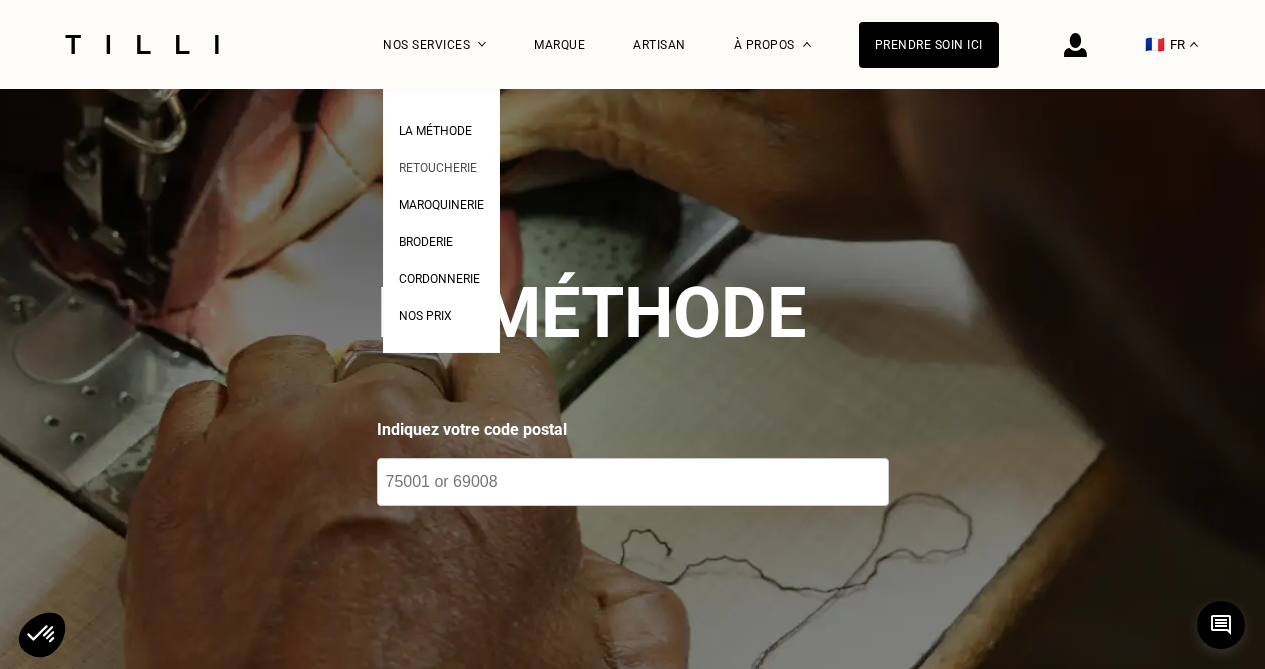 click on "Retoucherie" at bounding box center (438, 168) 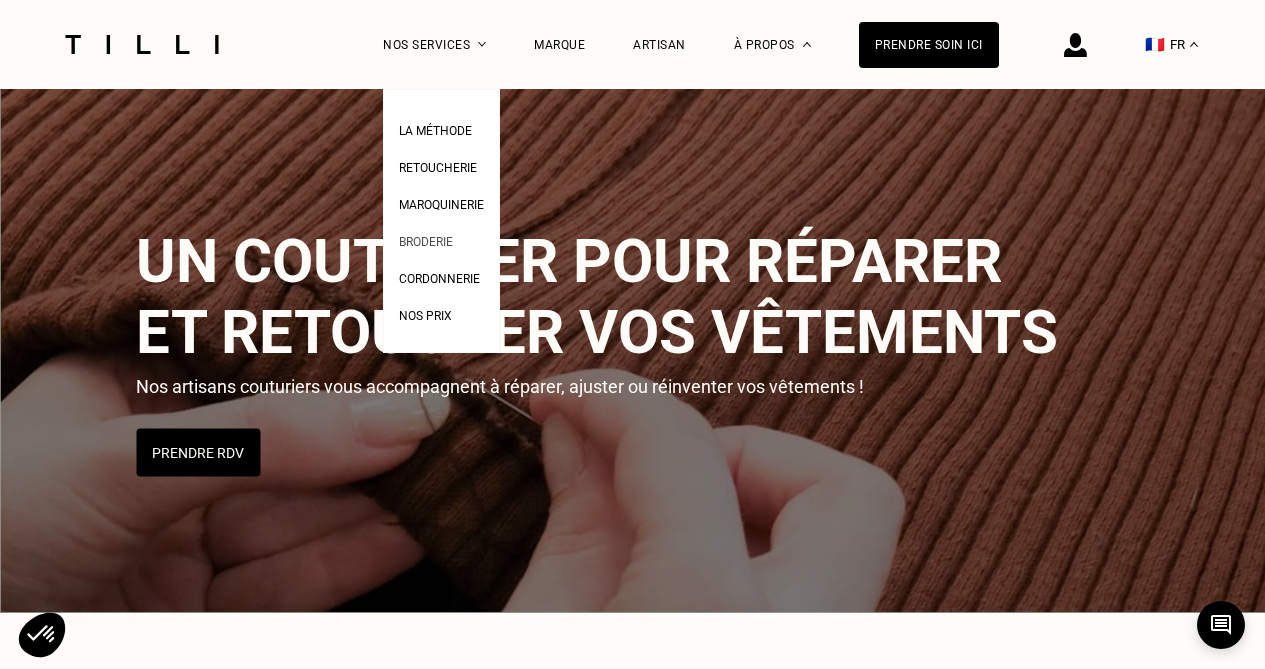 click on "Broderie" at bounding box center [426, 242] 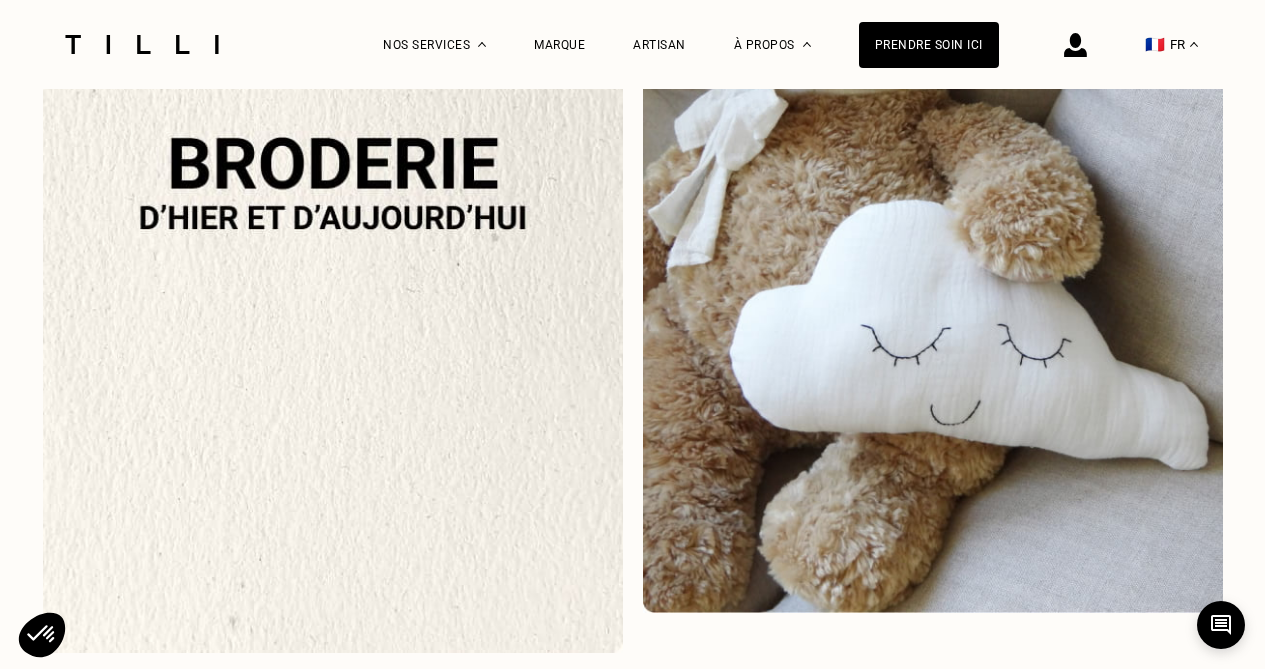 scroll, scrollTop: 1861, scrollLeft: 0, axis: vertical 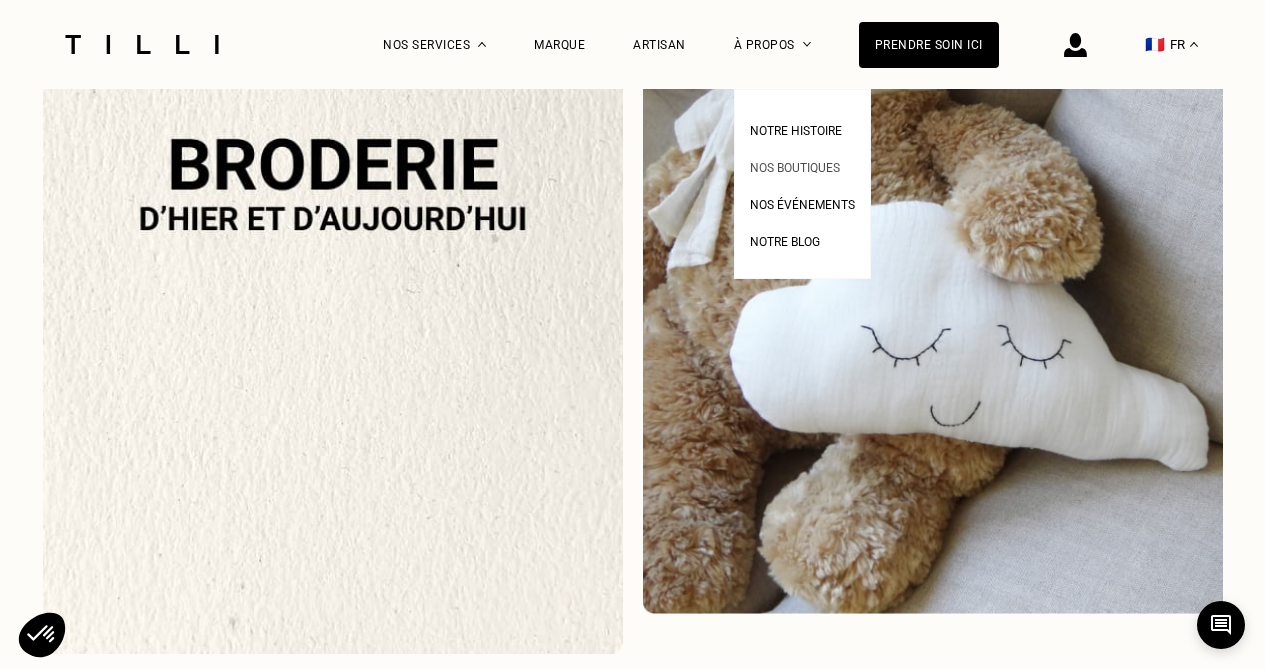 click on "Nos boutiques" at bounding box center [795, 168] 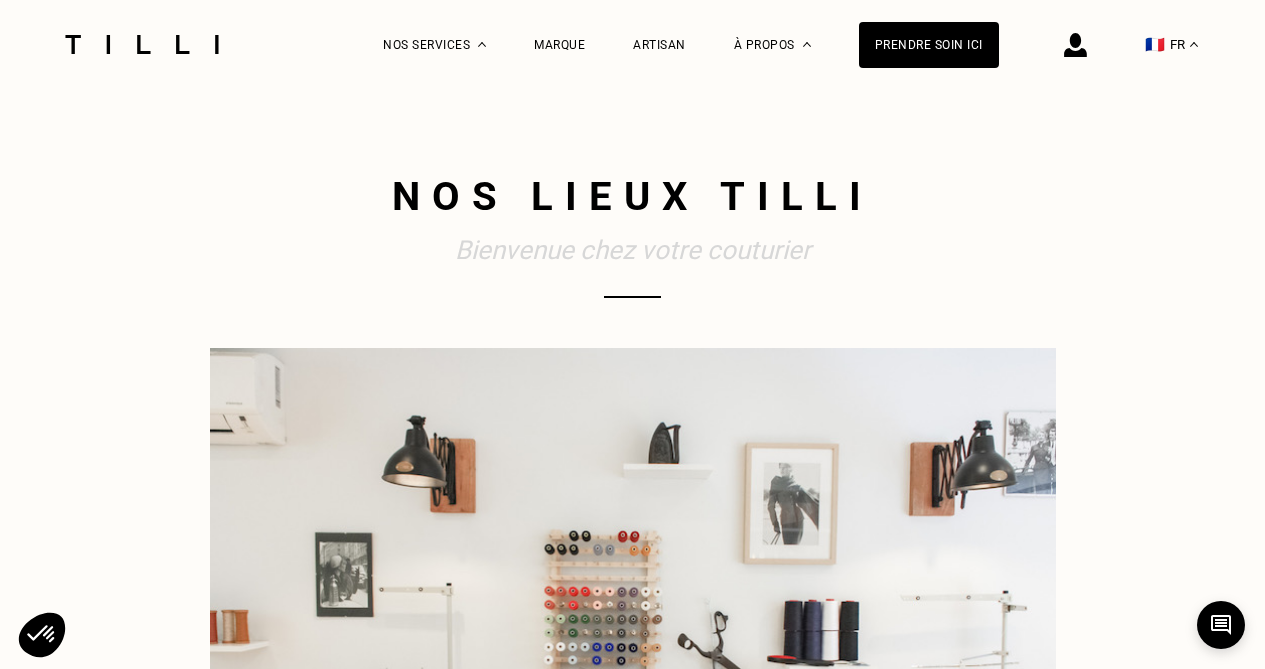 scroll, scrollTop: 0, scrollLeft: 0, axis: both 